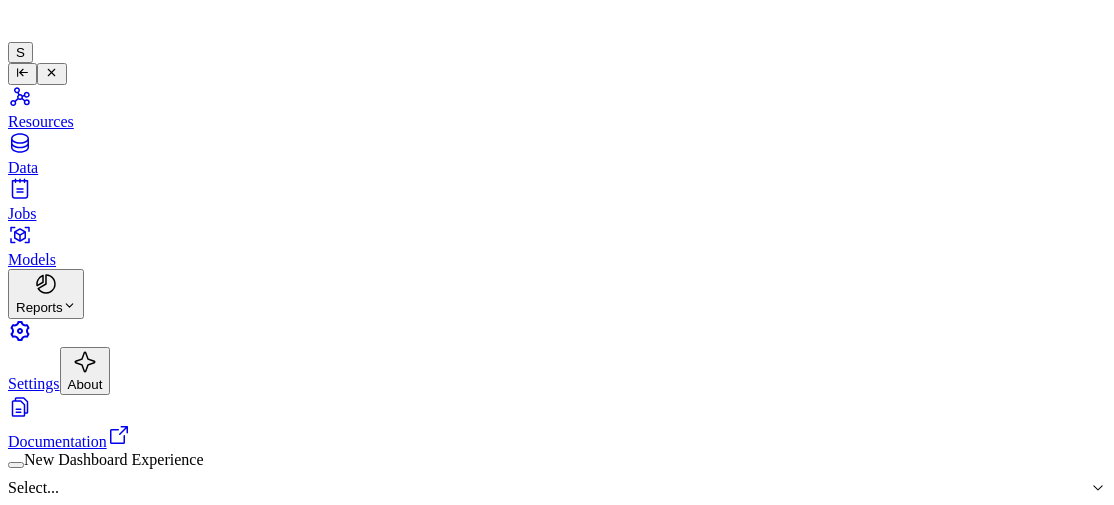 scroll, scrollTop: 0, scrollLeft: 0, axis: both 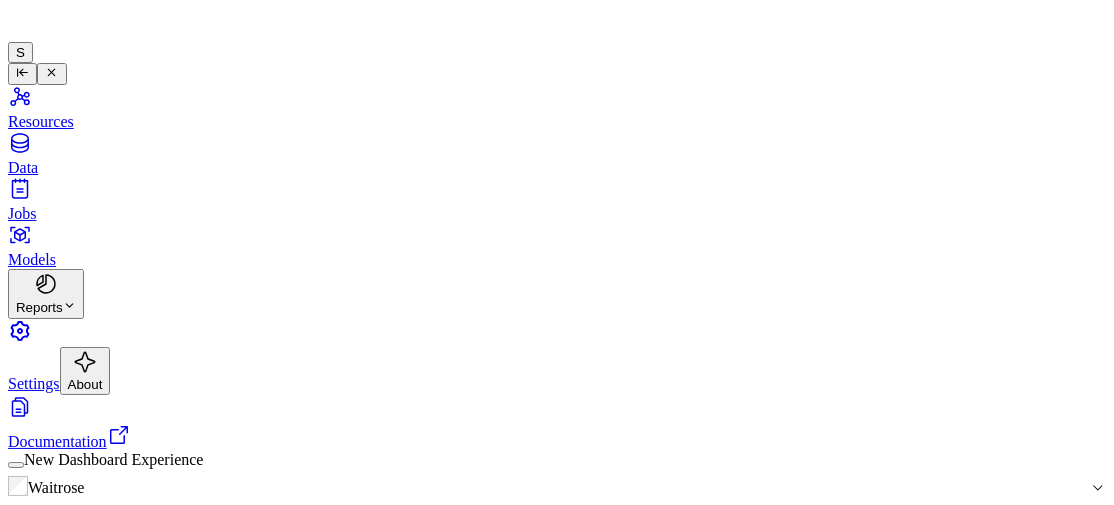 click at bounding box center (687, 615) 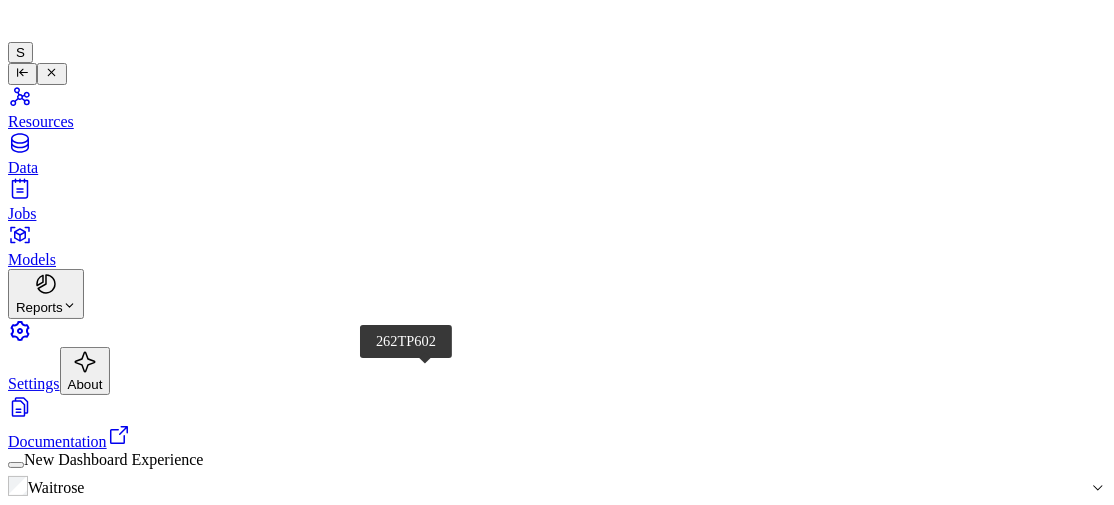 click on "262TP602" at bounding box center (123, 1111) 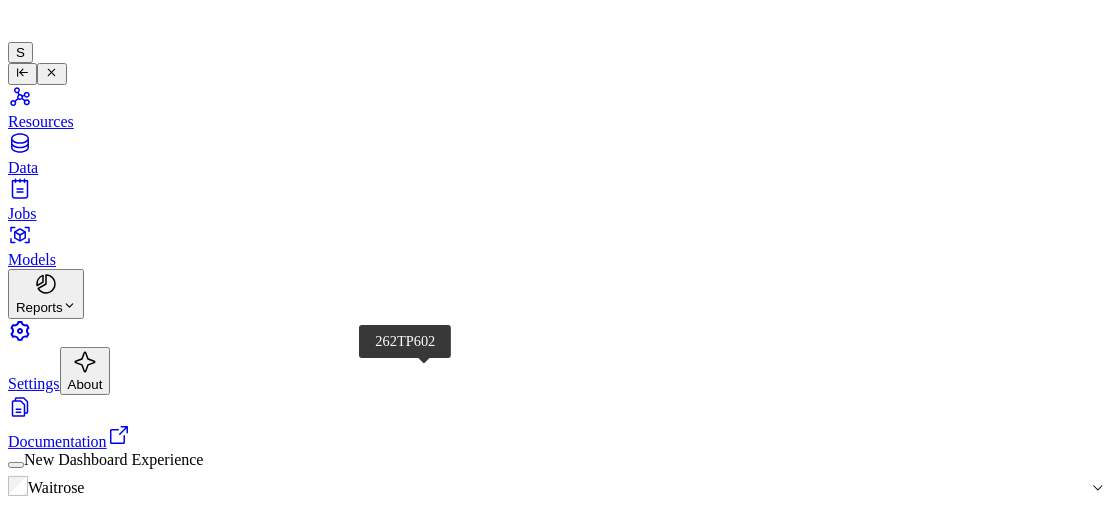 scroll, scrollTop: 0, scrollLeft: 0, axis: both 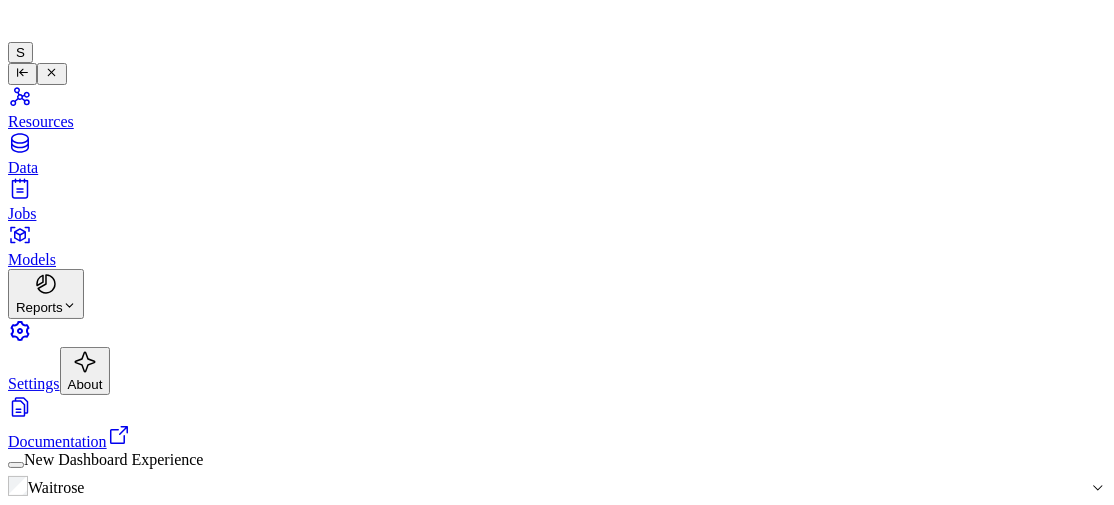 click at bounding box center (687, 615) 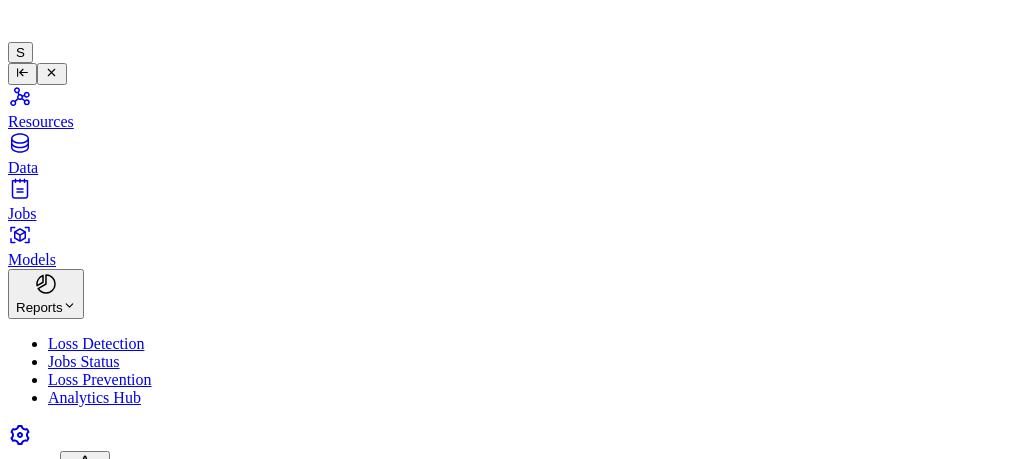 scroll, scrollTop: 0, scrollLeft: 0, axis: both 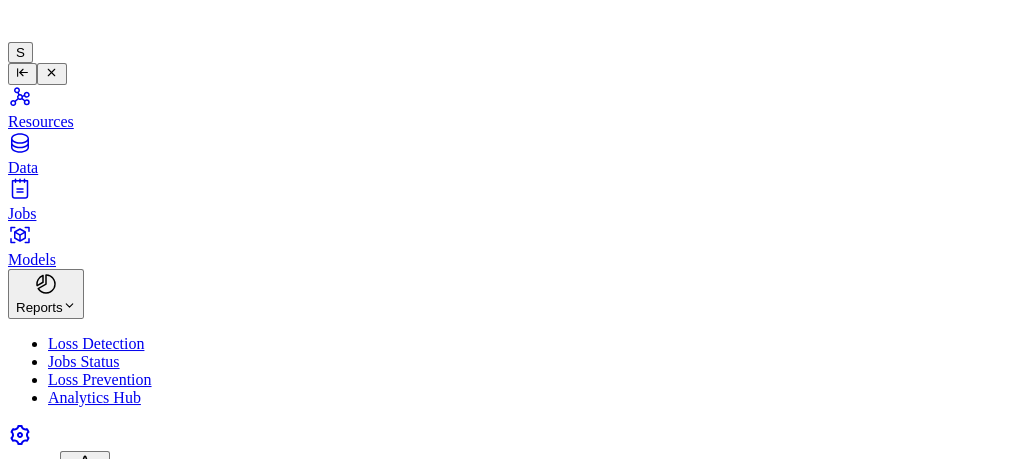 click on "Resources" at bounding box center (506, 107) 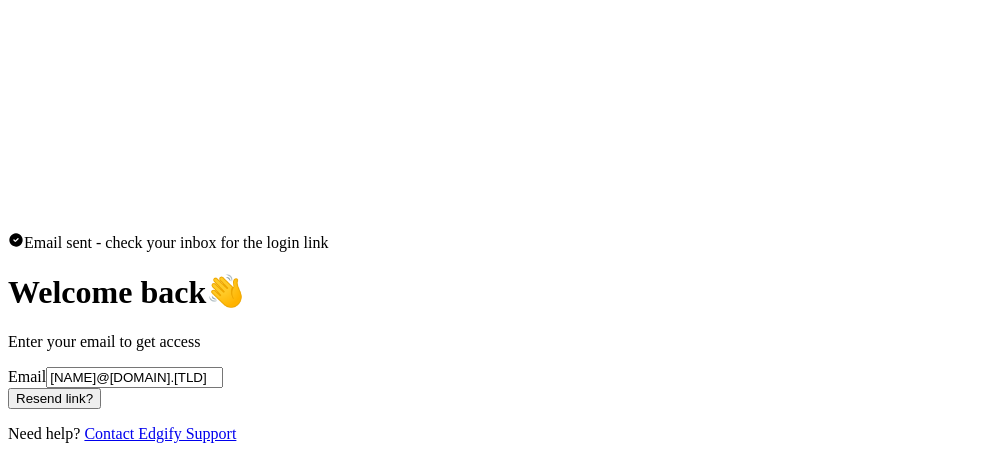 scroll, scrollTop: 0, scrollLeft: 0, axis: both 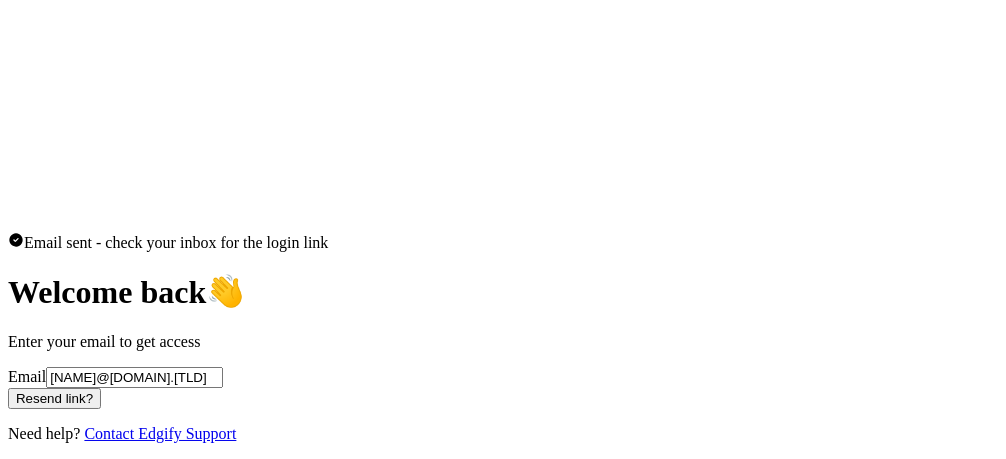 click on "Resend link?" at bounding box center (54, 398) 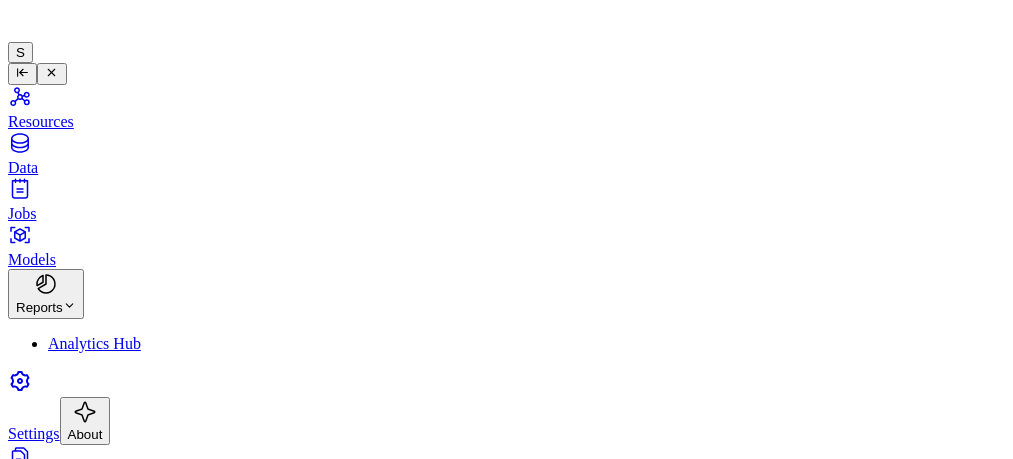 scroll, scrollTop: 0, scrollLeft: 0, axis: both 